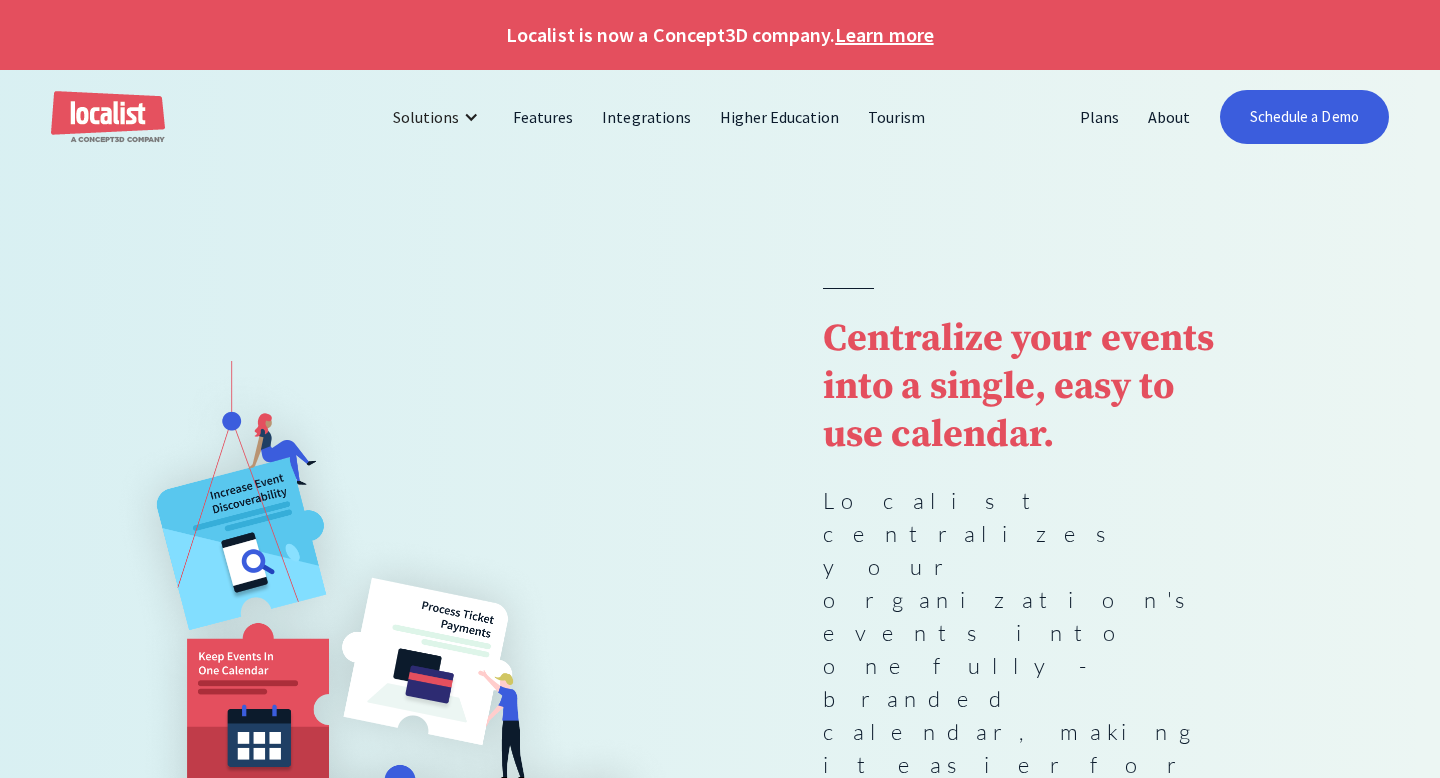 scroll, scrollTop: 0, scrollLeft: 0, axis: both 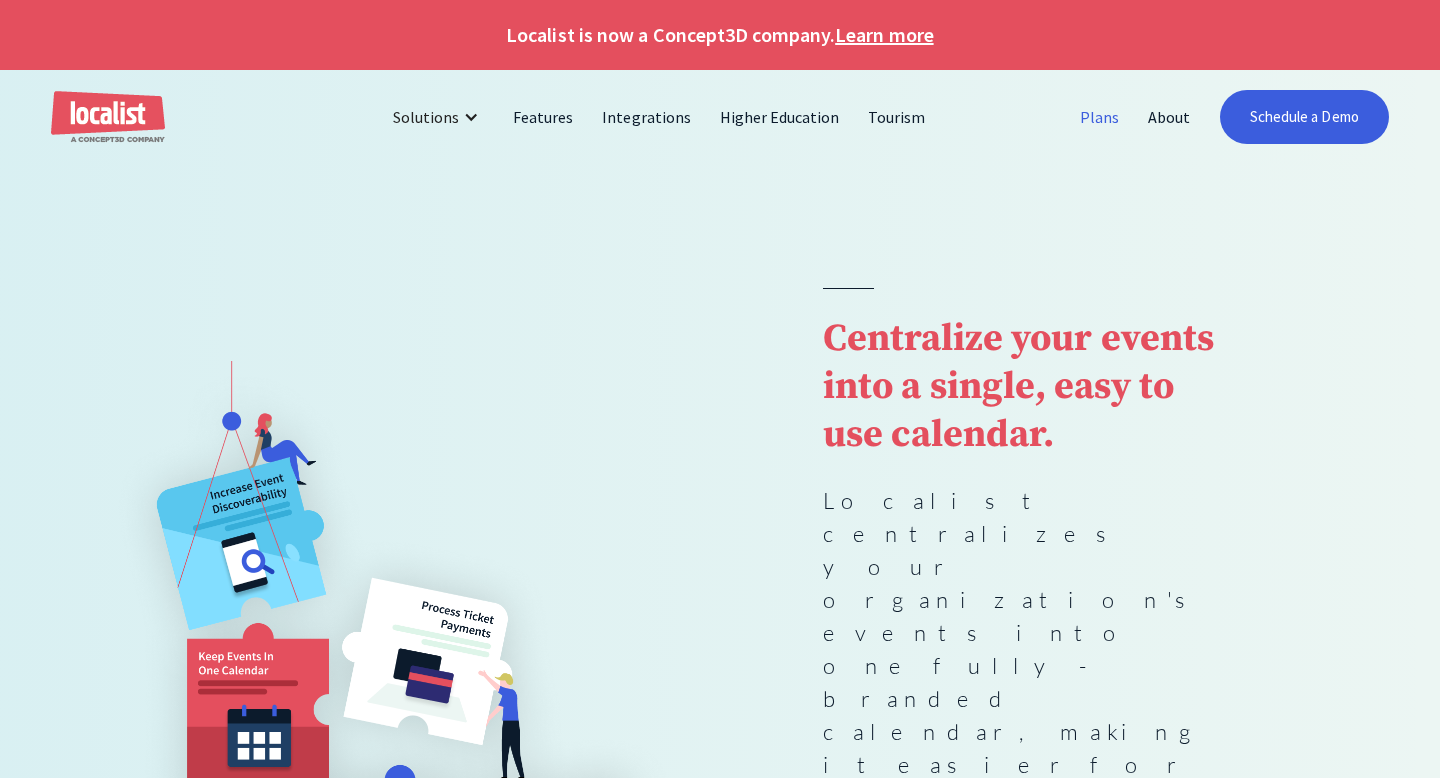 click on "Plans" at bounding box center (1100, 117) 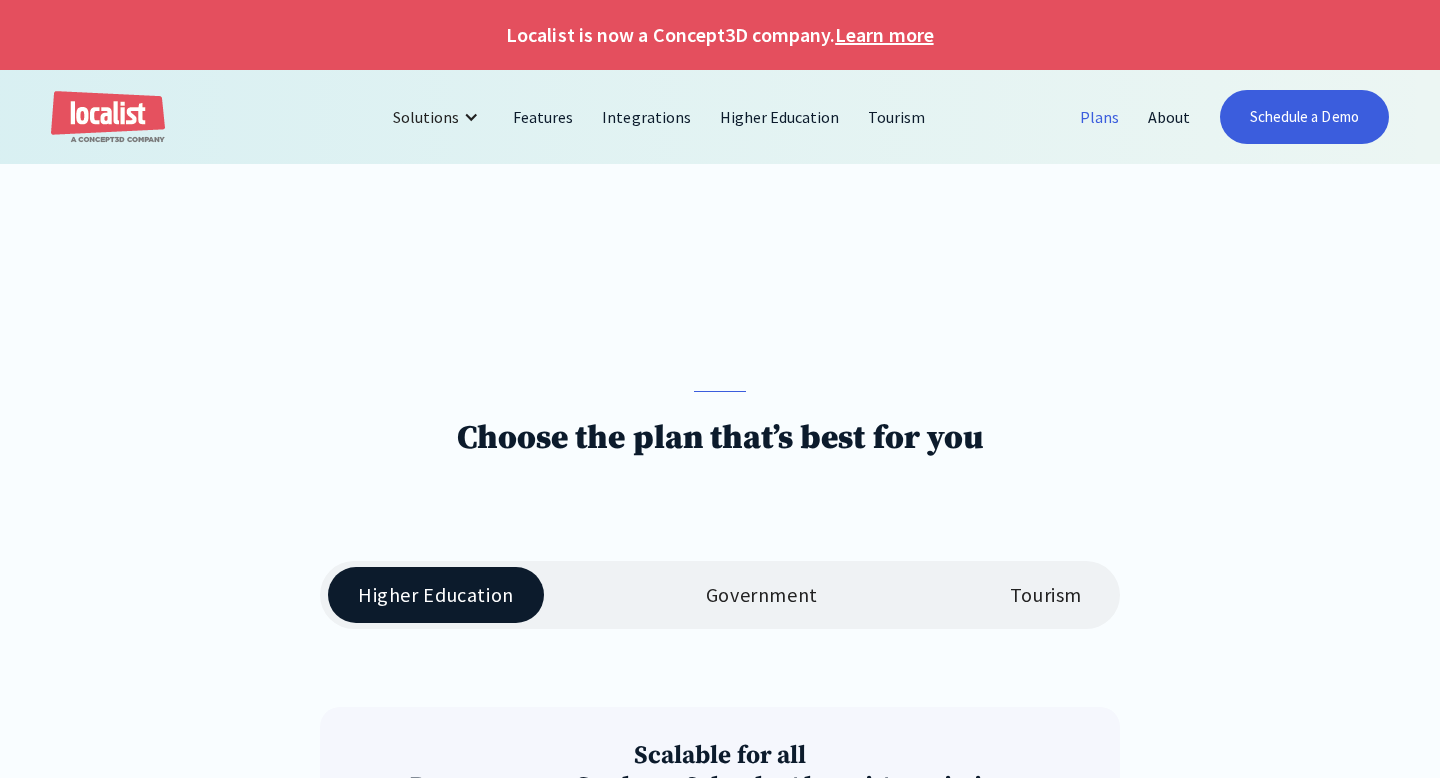 scroll, scrollTop: 0, scrollLeft: 0, axis: both 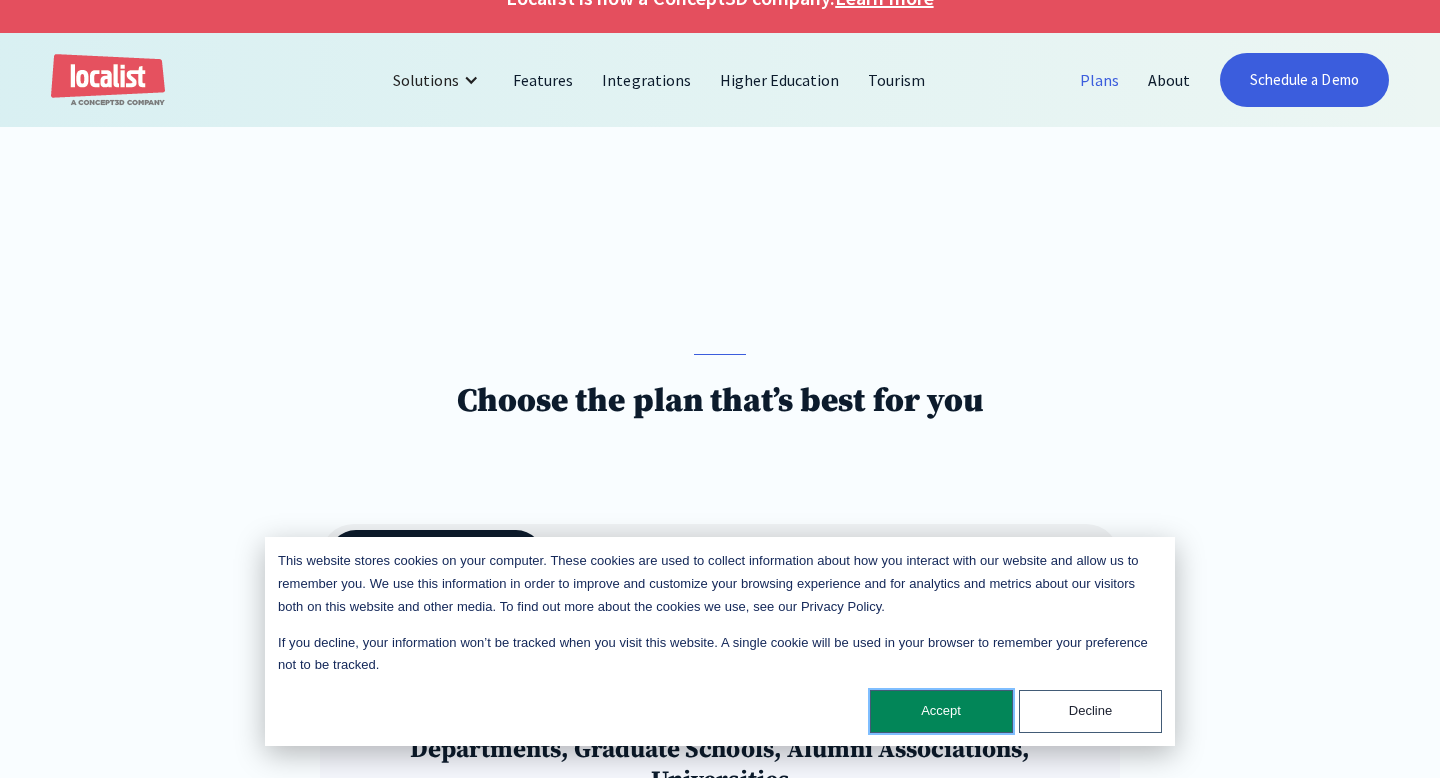 click on "Accept" at bounding box center (941, 711) 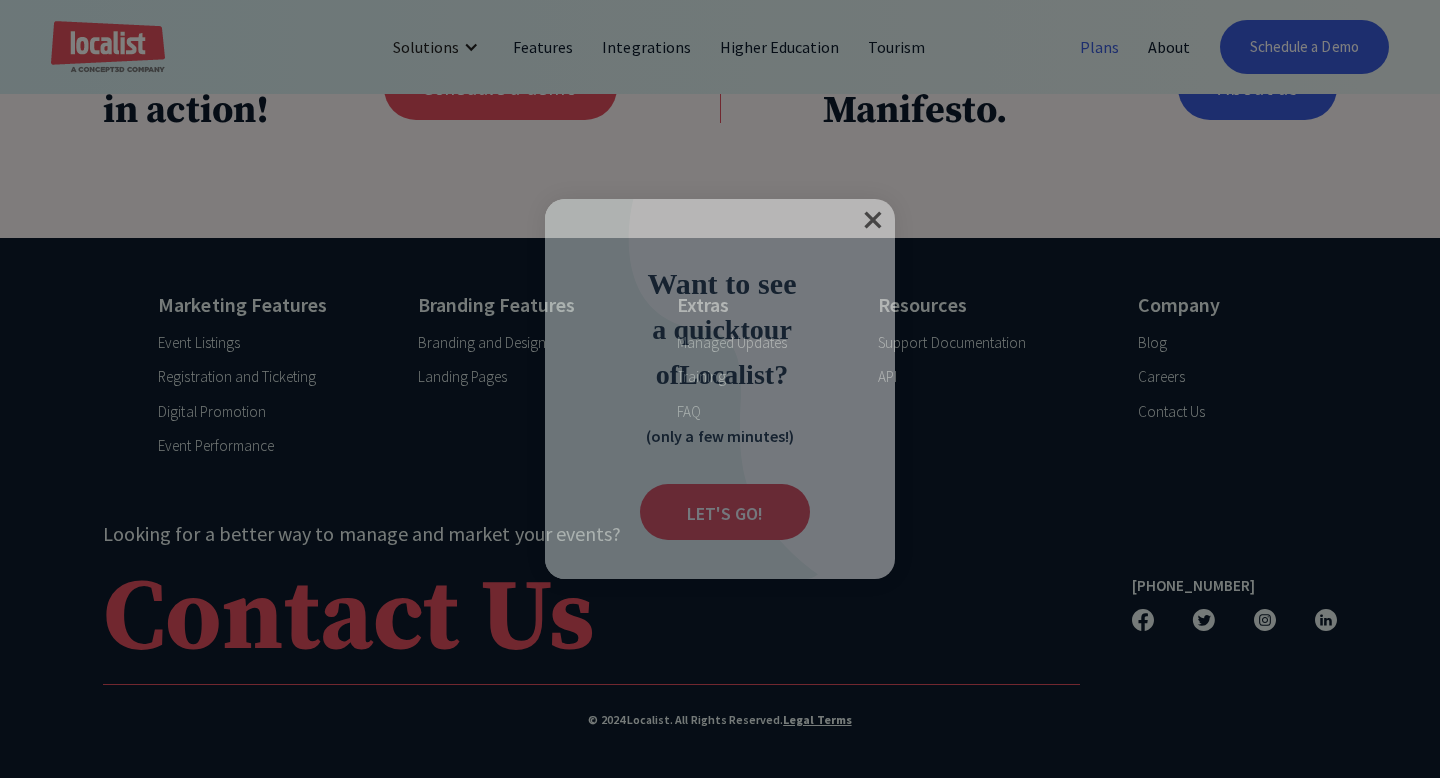 scroll, scrollTop: 1697, scrollLeft: 0, axis: vertical 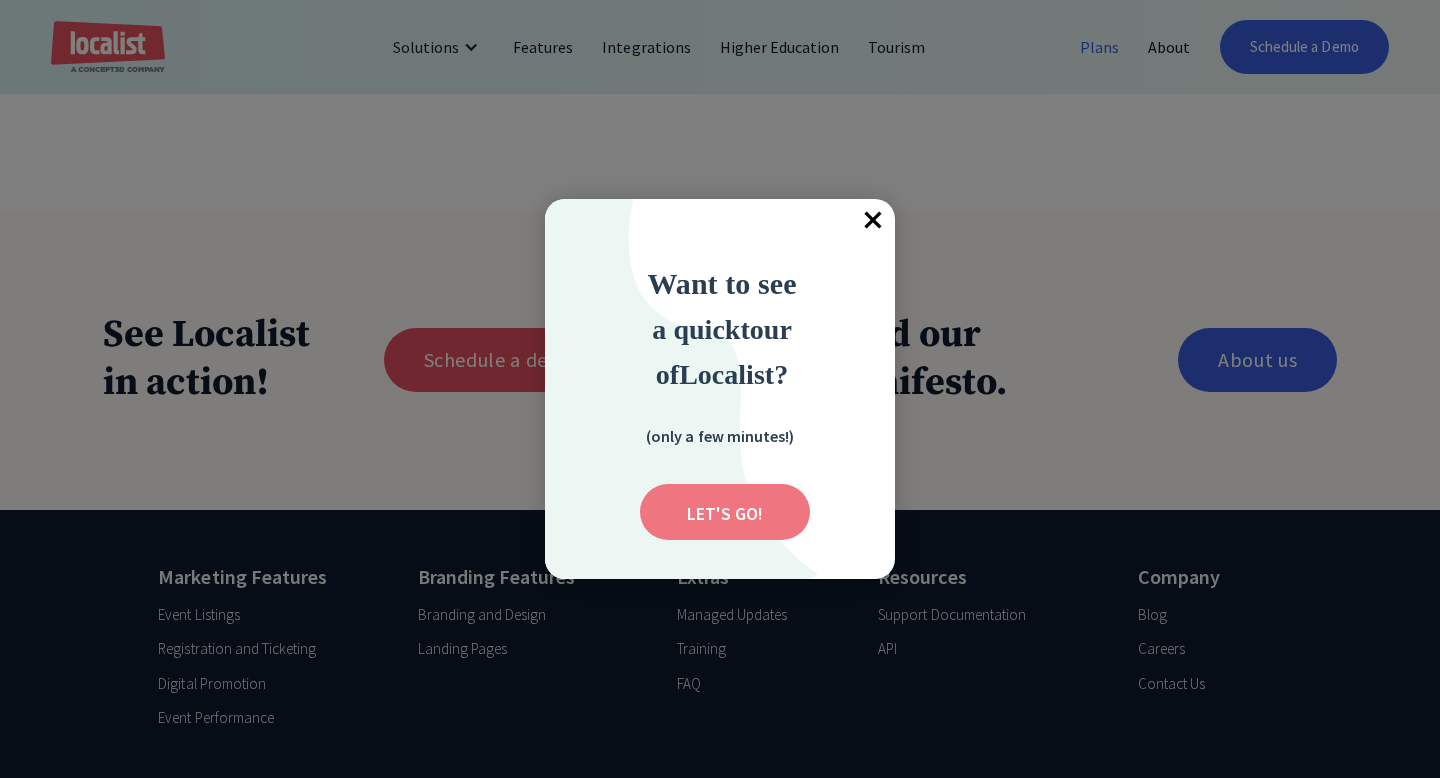 click on "Submit" at bounding box center [725, 512] 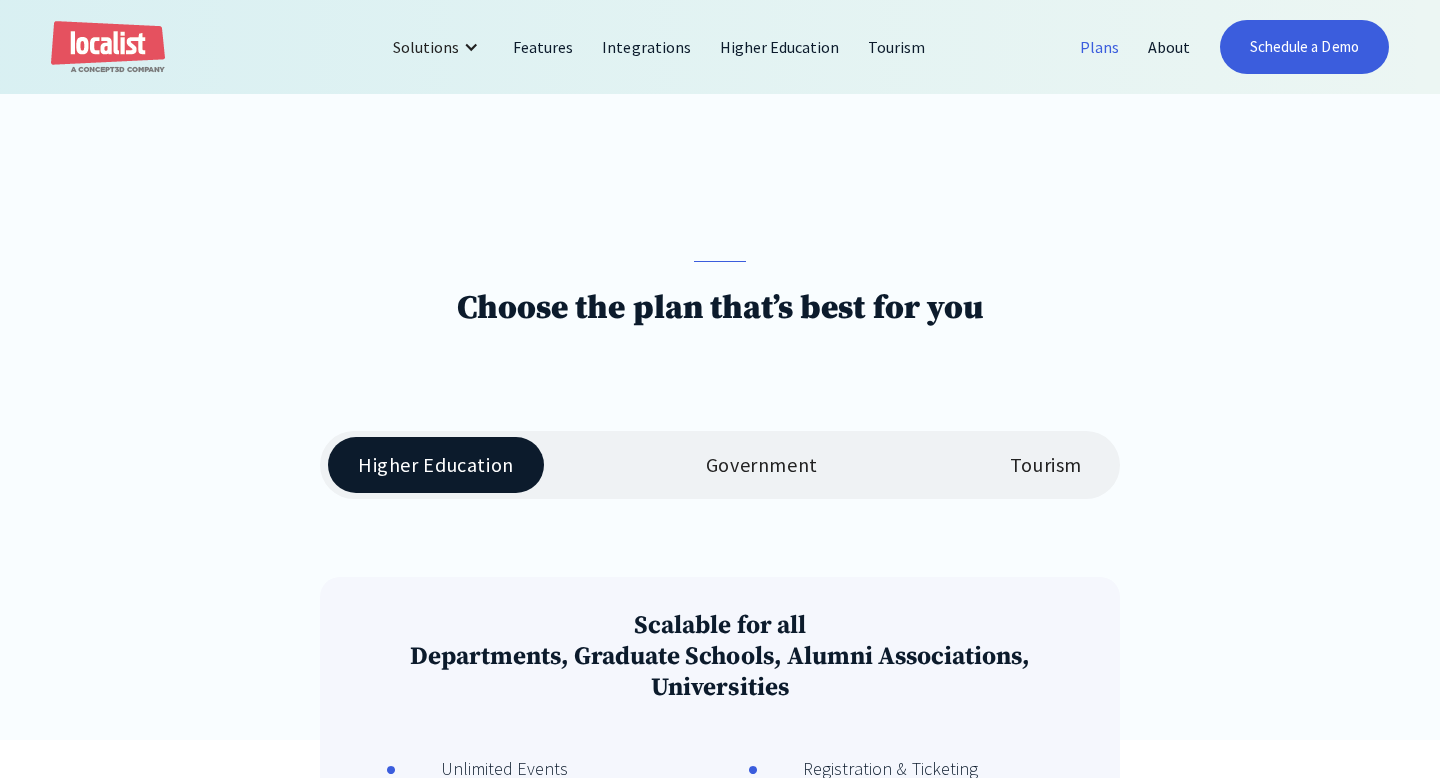 scroll, scrollTop: 149, scrollLeft: 0, axis: vertical 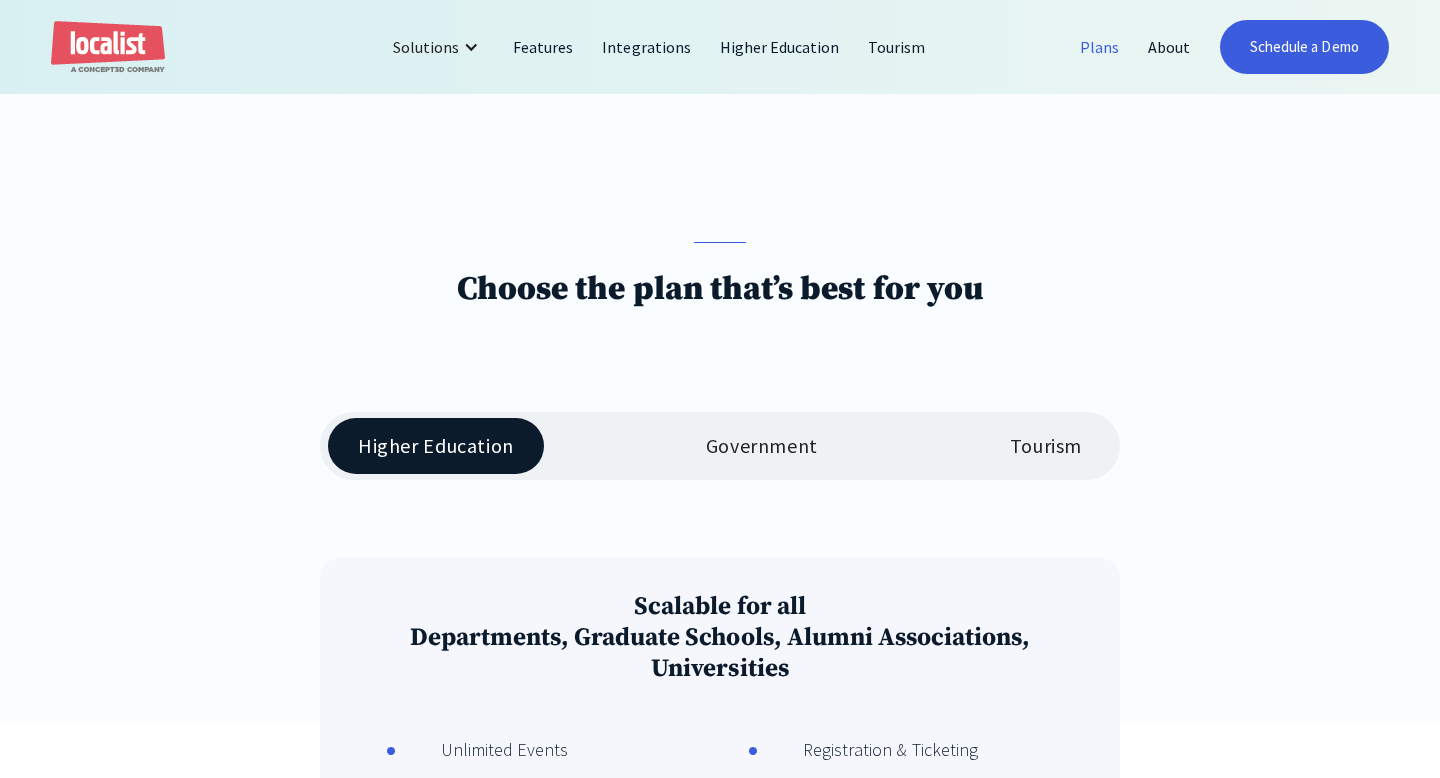click on "Tourism" at bounding box center (1046, 446) 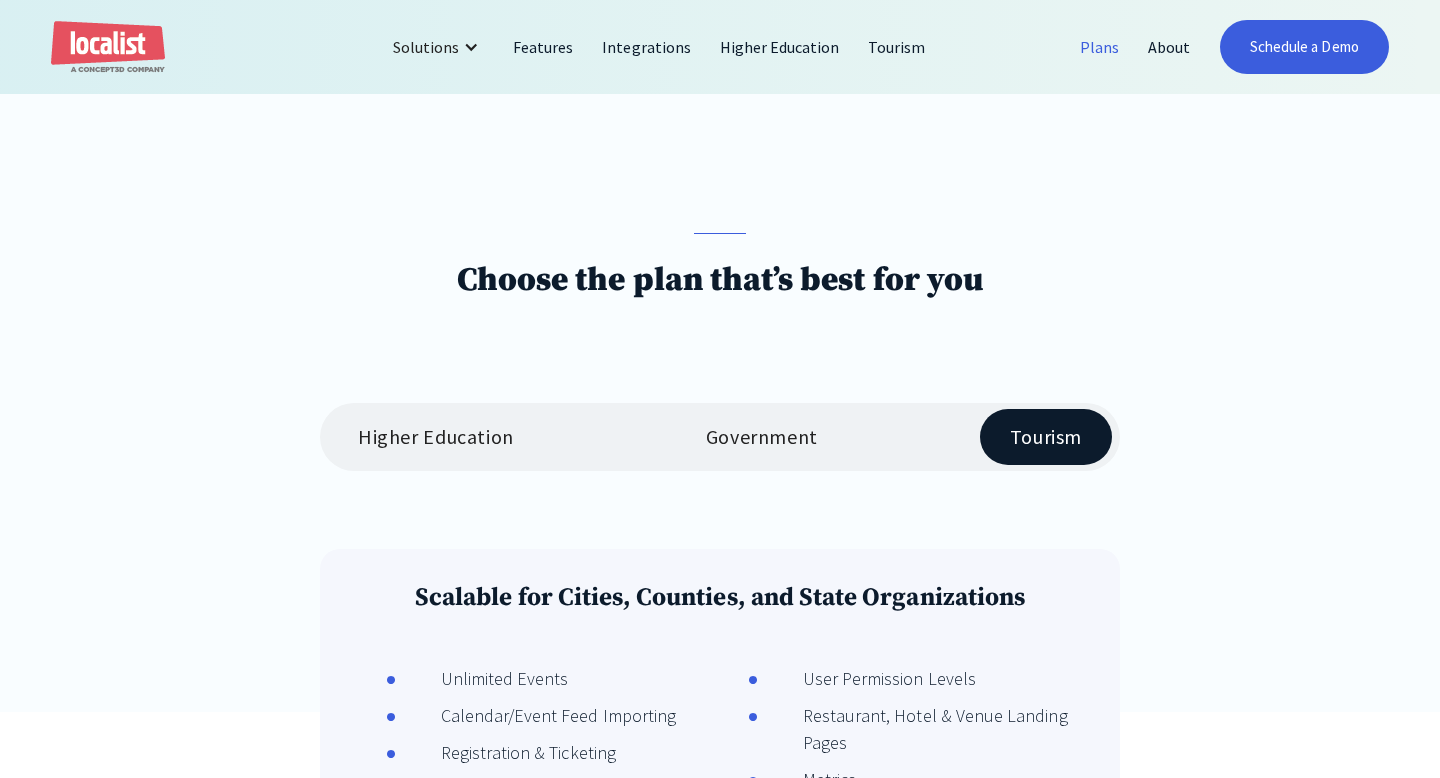 scroll, scrollTop: 0, scrollLeft: 0, axis: both 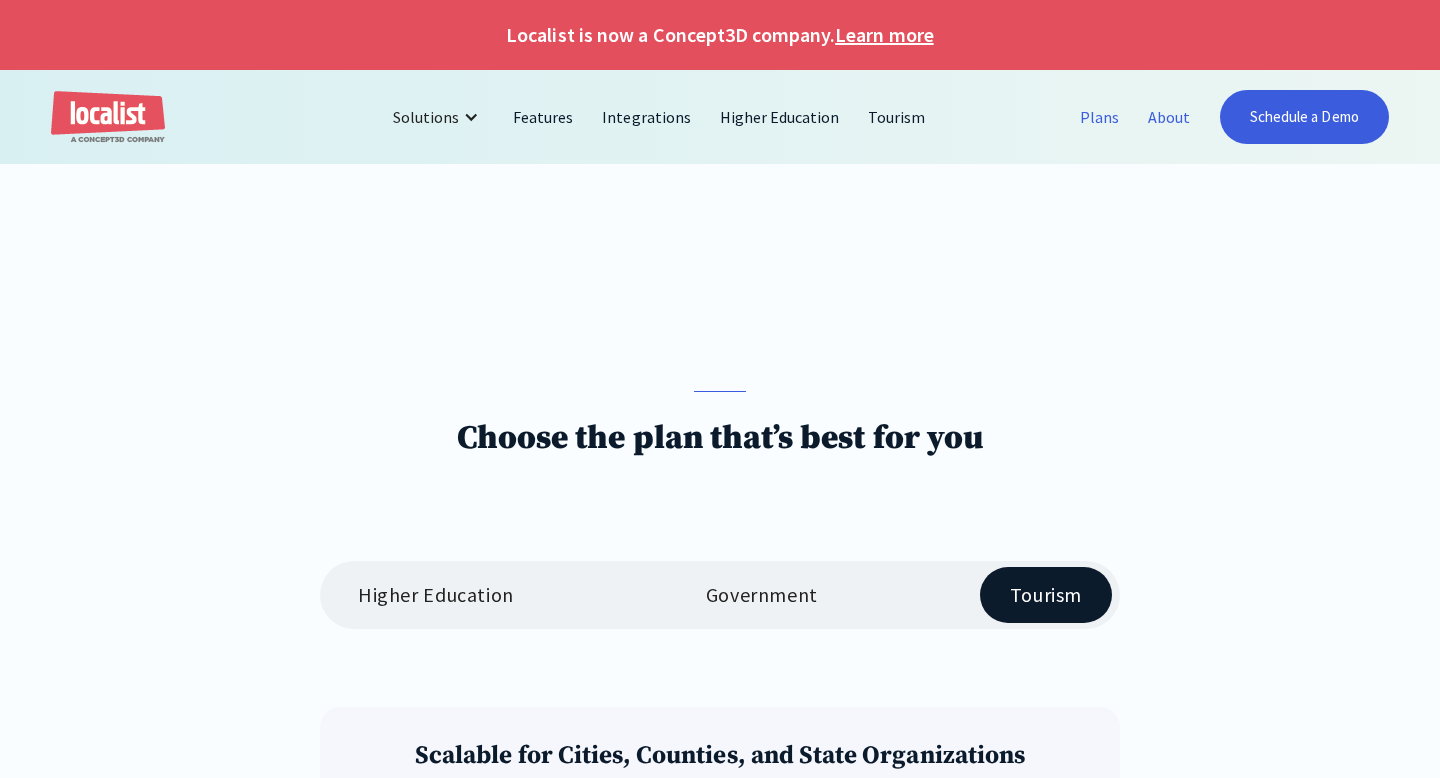 click on "About" at bounding box center (1169, 117) 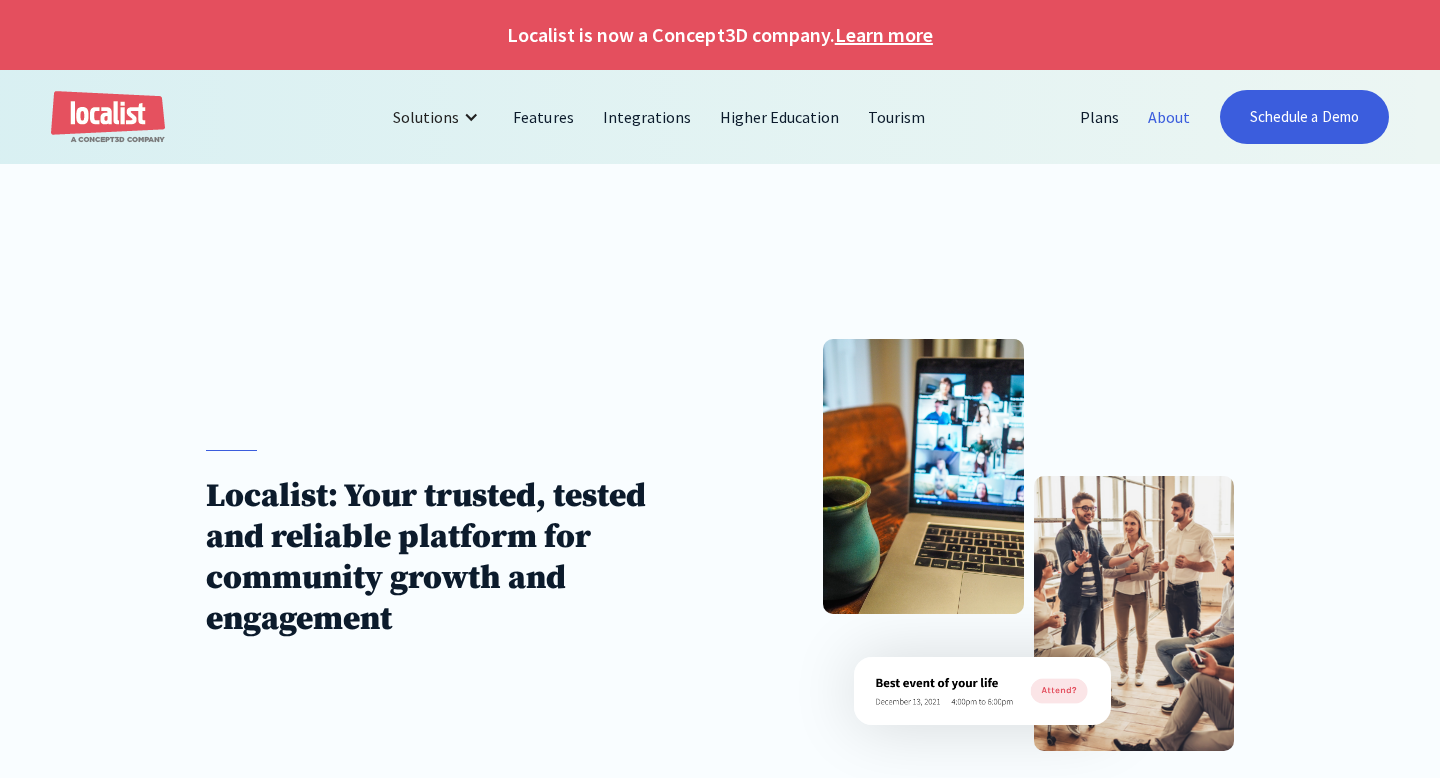 scroll, scrollTop: 0, scrollLeft: 0, axis: both 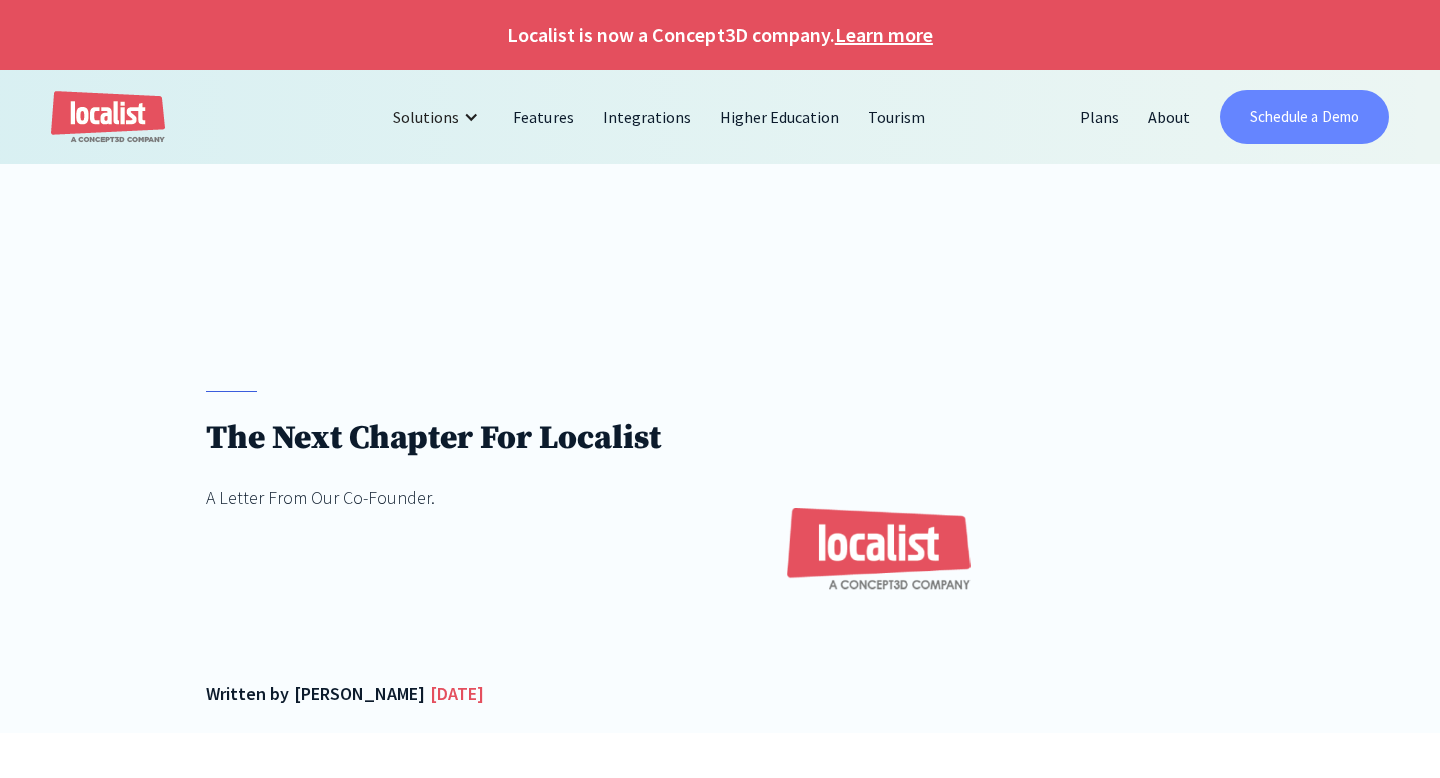 click on "Schedule a Demo" at bounding box center (1304, 117) 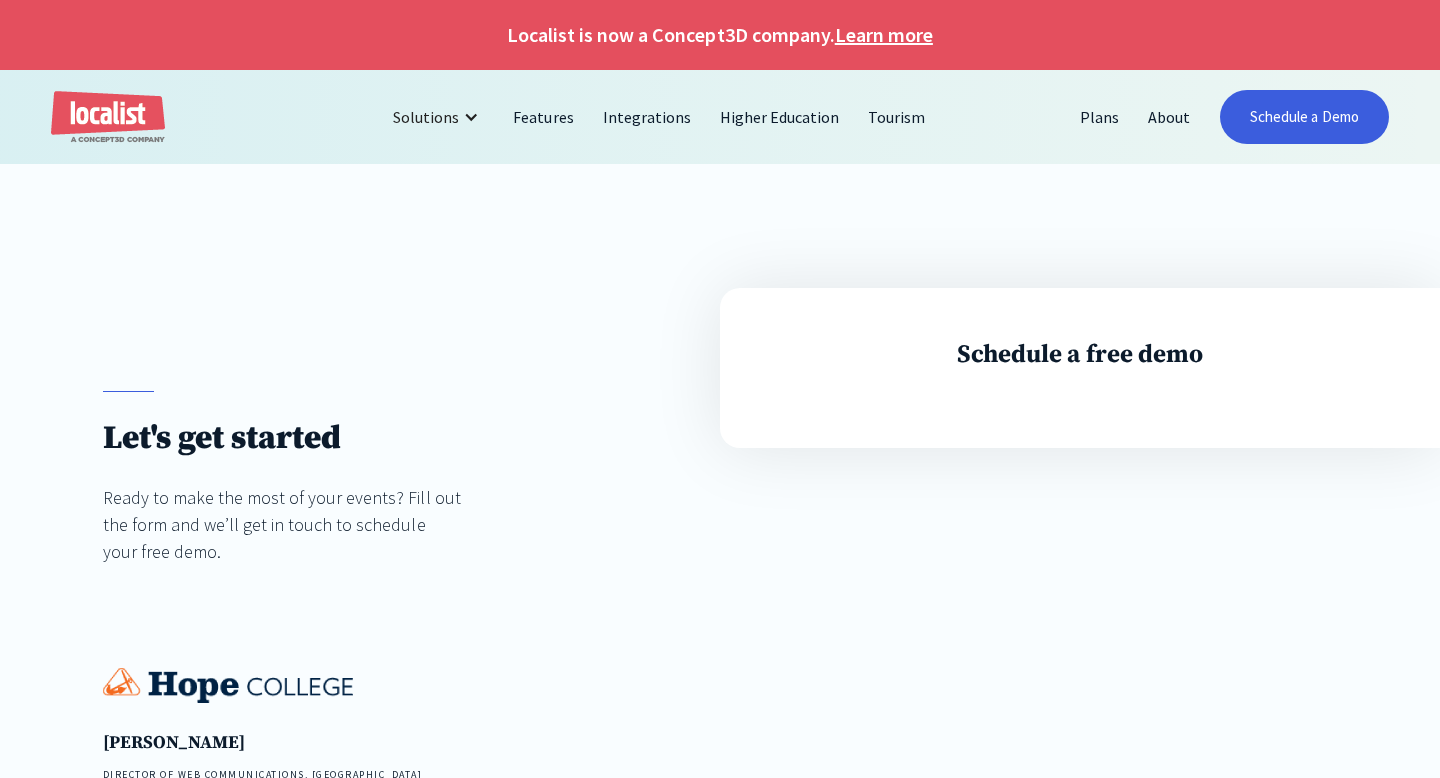scroll, scrollTop: 0, scrollLeft: 0, axis: both 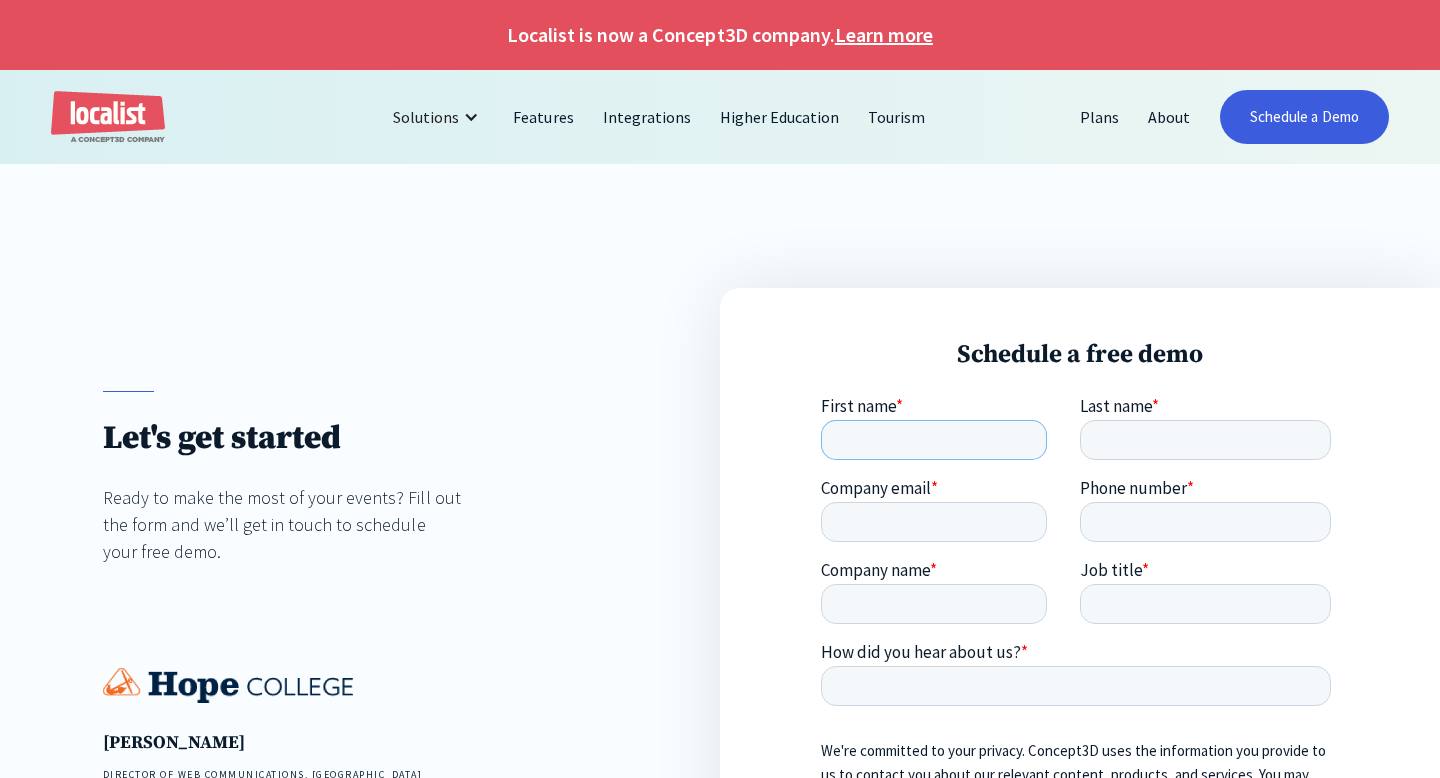 click on "First name *" at bounding box center (933, 440) 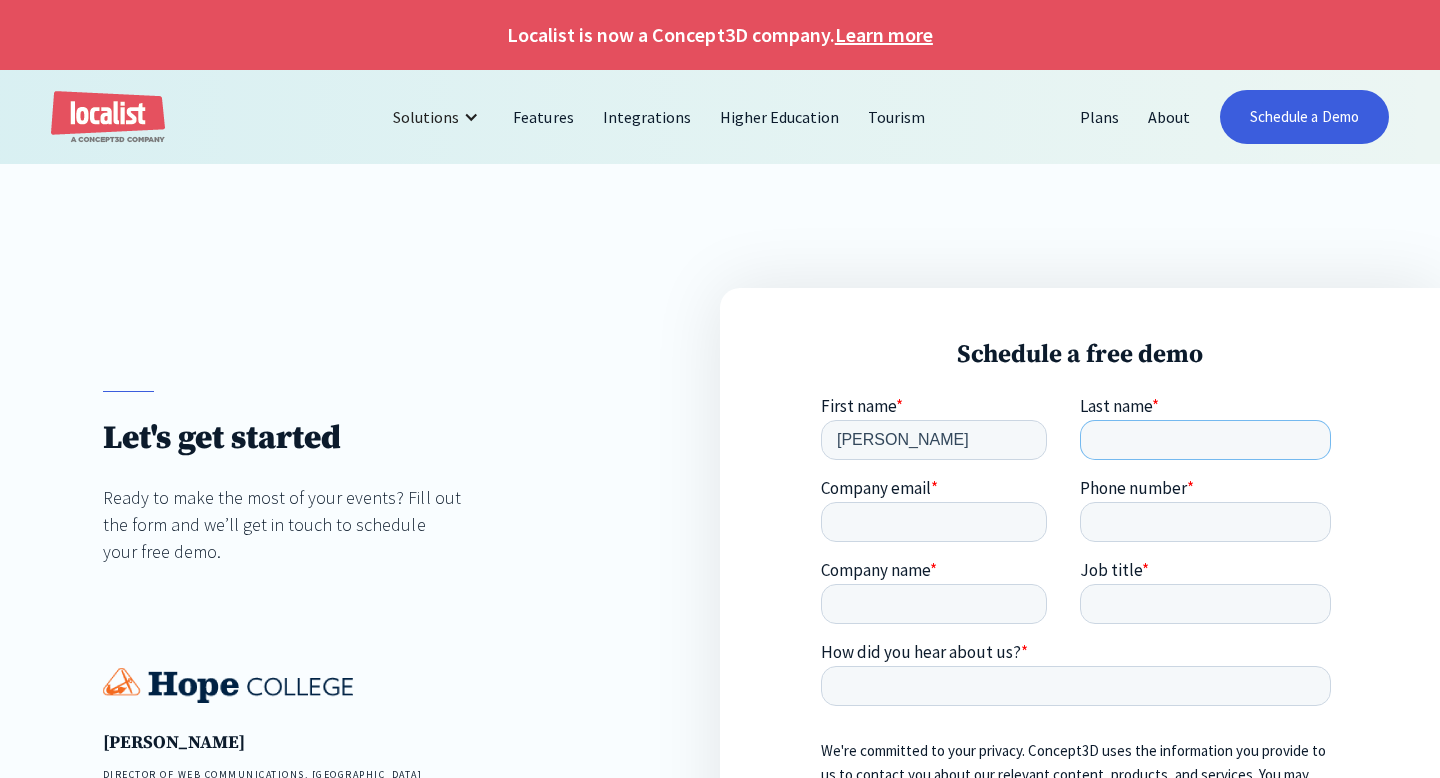 type on "[PERSON_NAME]" 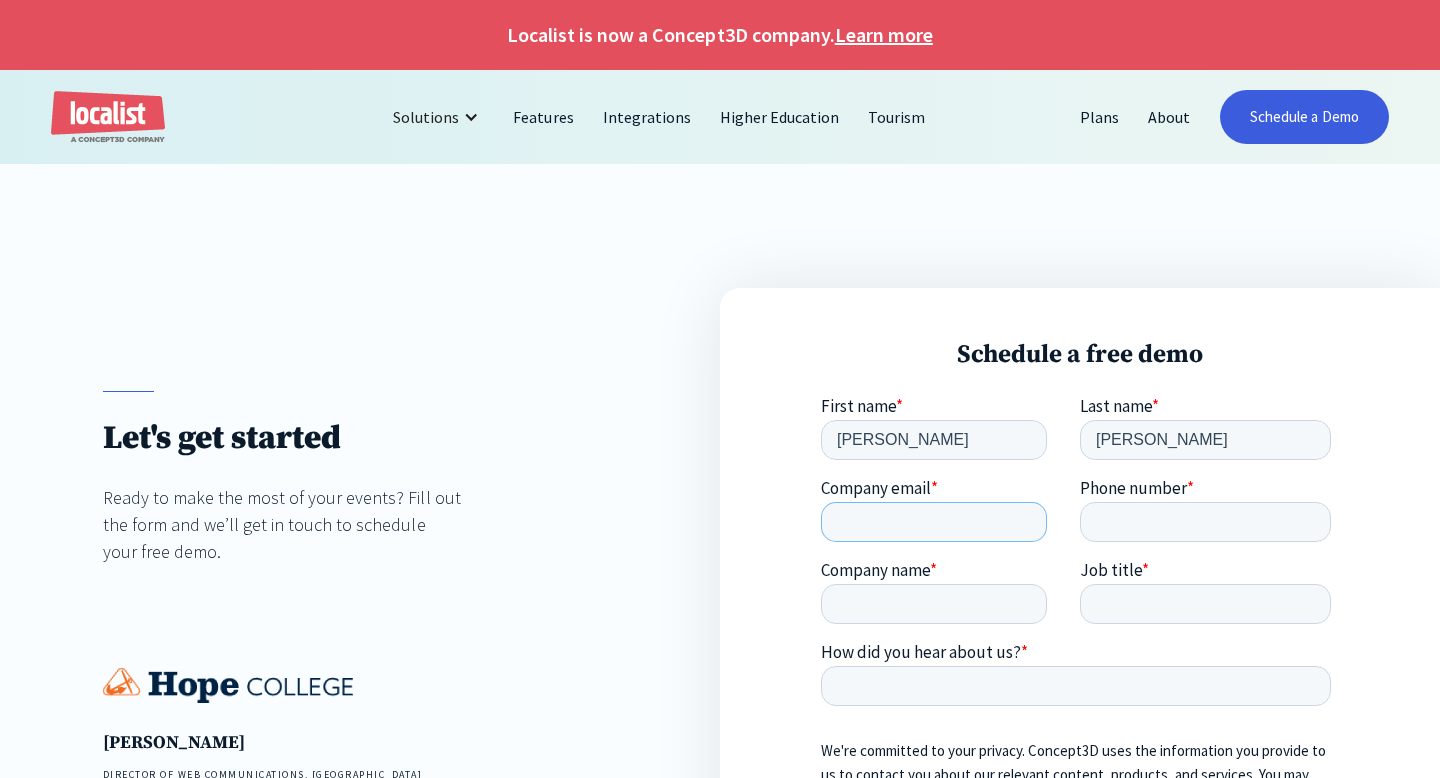 type on "[EMAIL_ADDRESS][DOMAIN_NAME]" 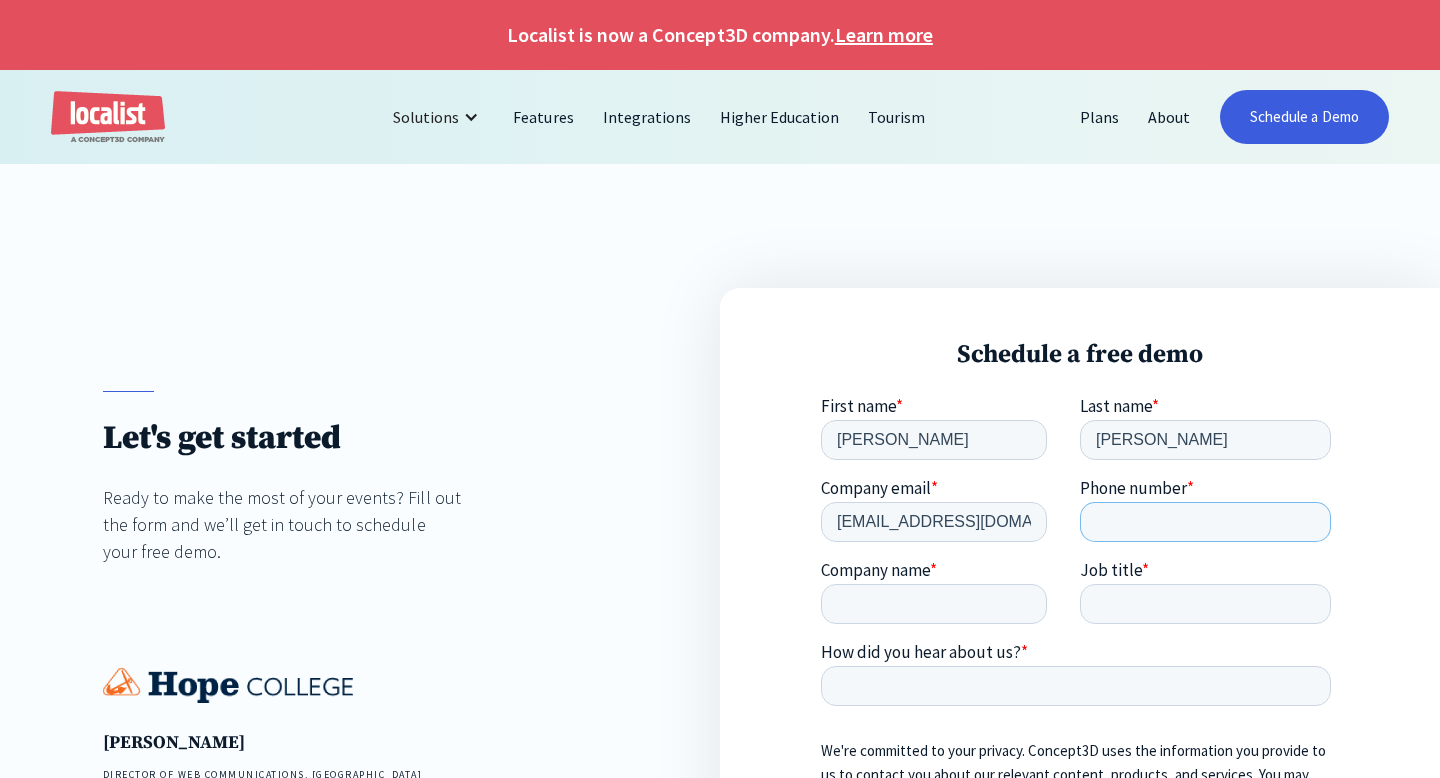 type on "8763220789" 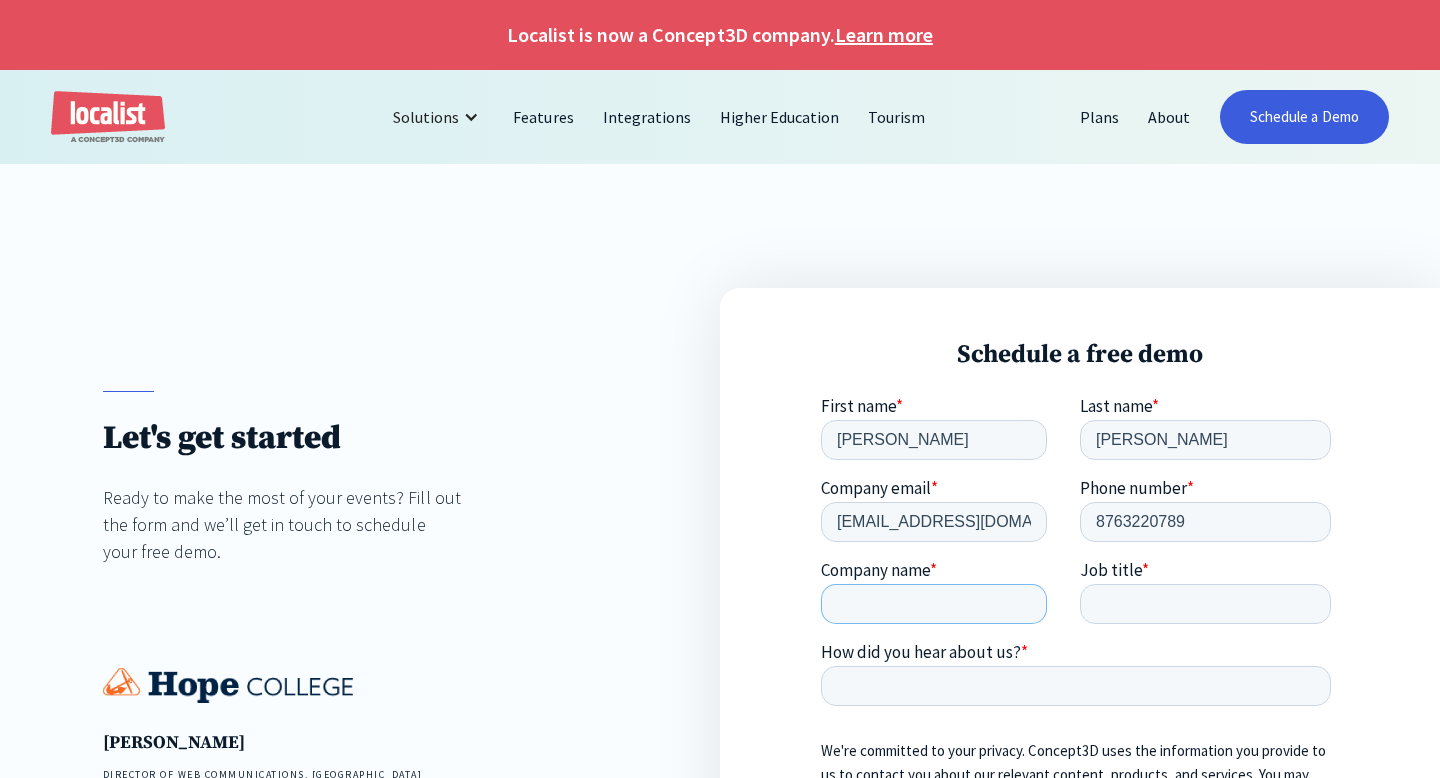 type on "Highlands Biz LLC" 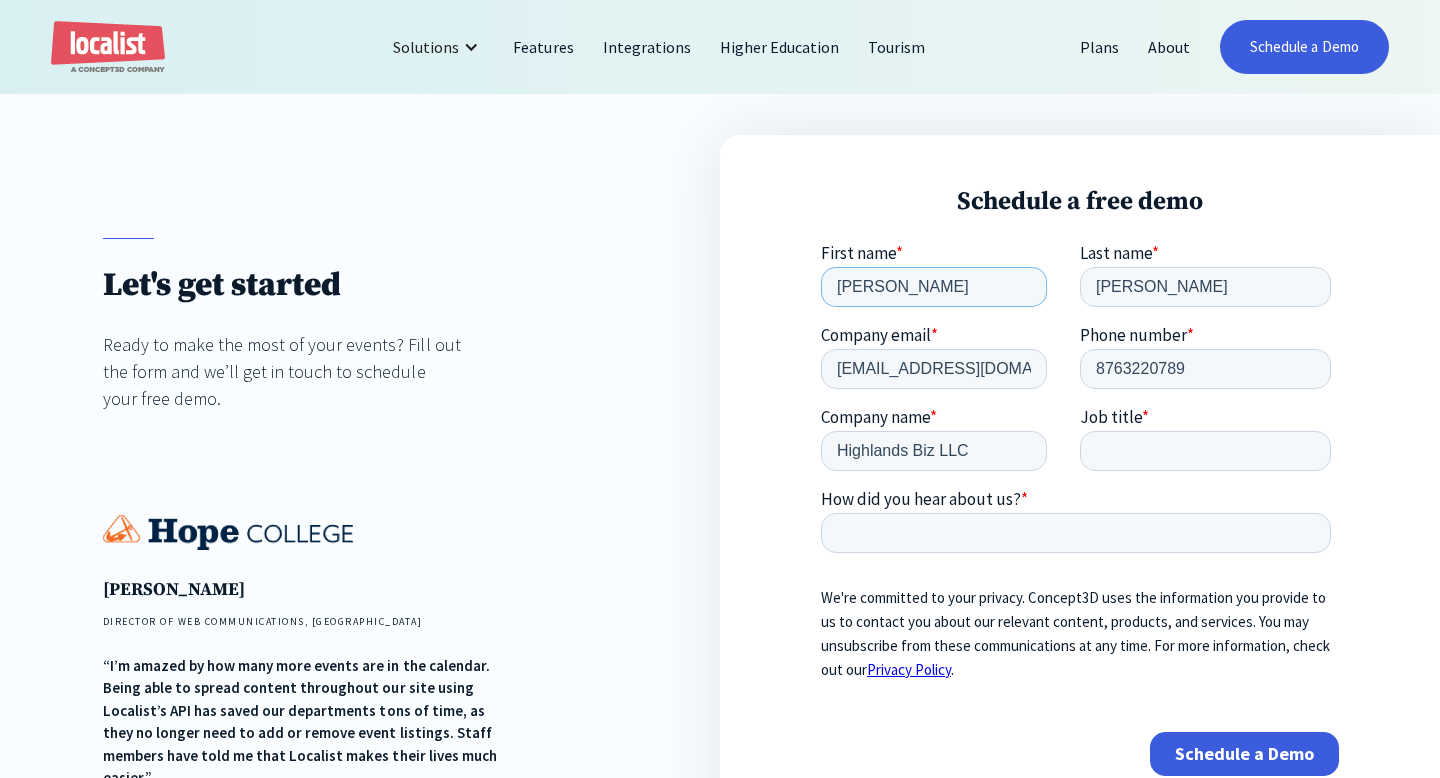 scroll, scrollTop: 170, scrollLeft: 0, axis: vertical 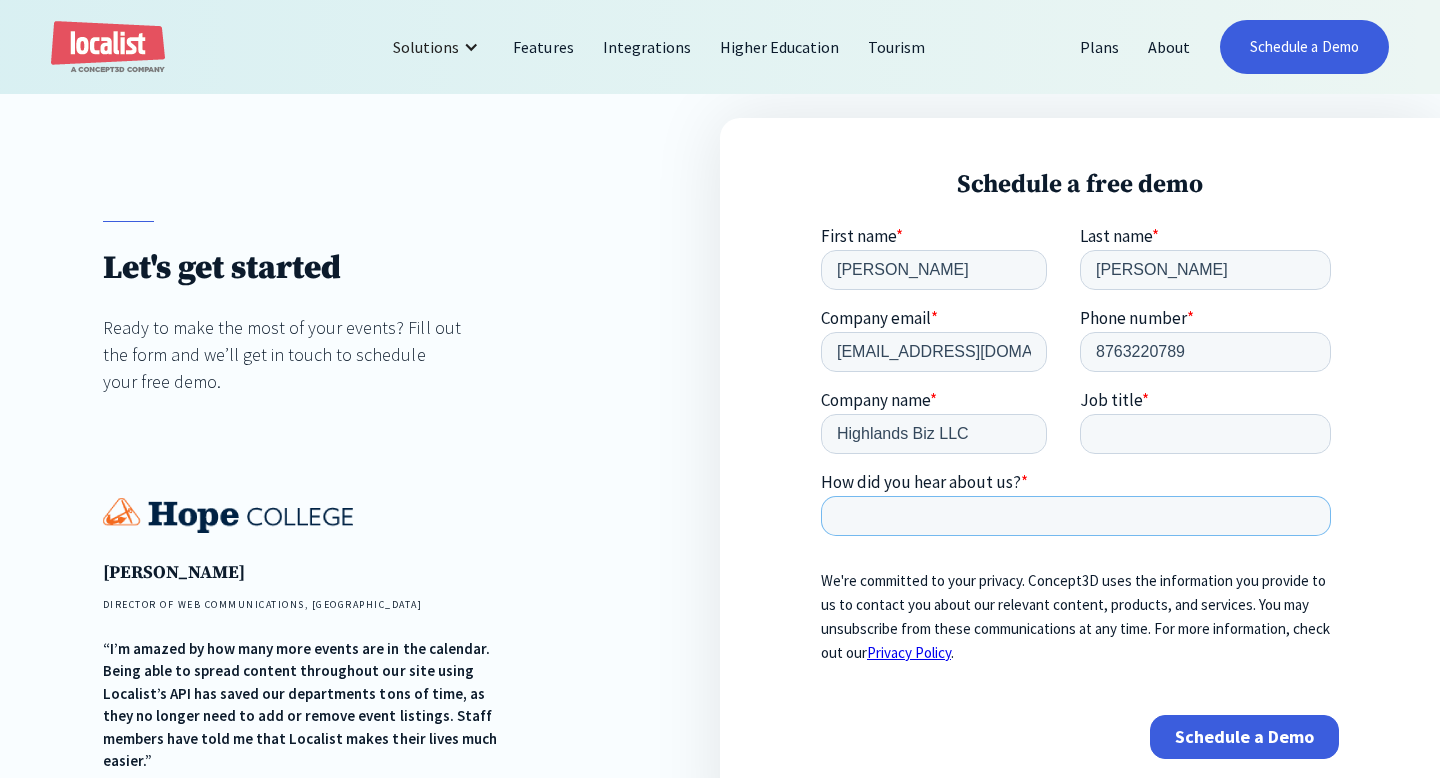 click on "How did you hear about us? *" at bounding box center [1075, 516] 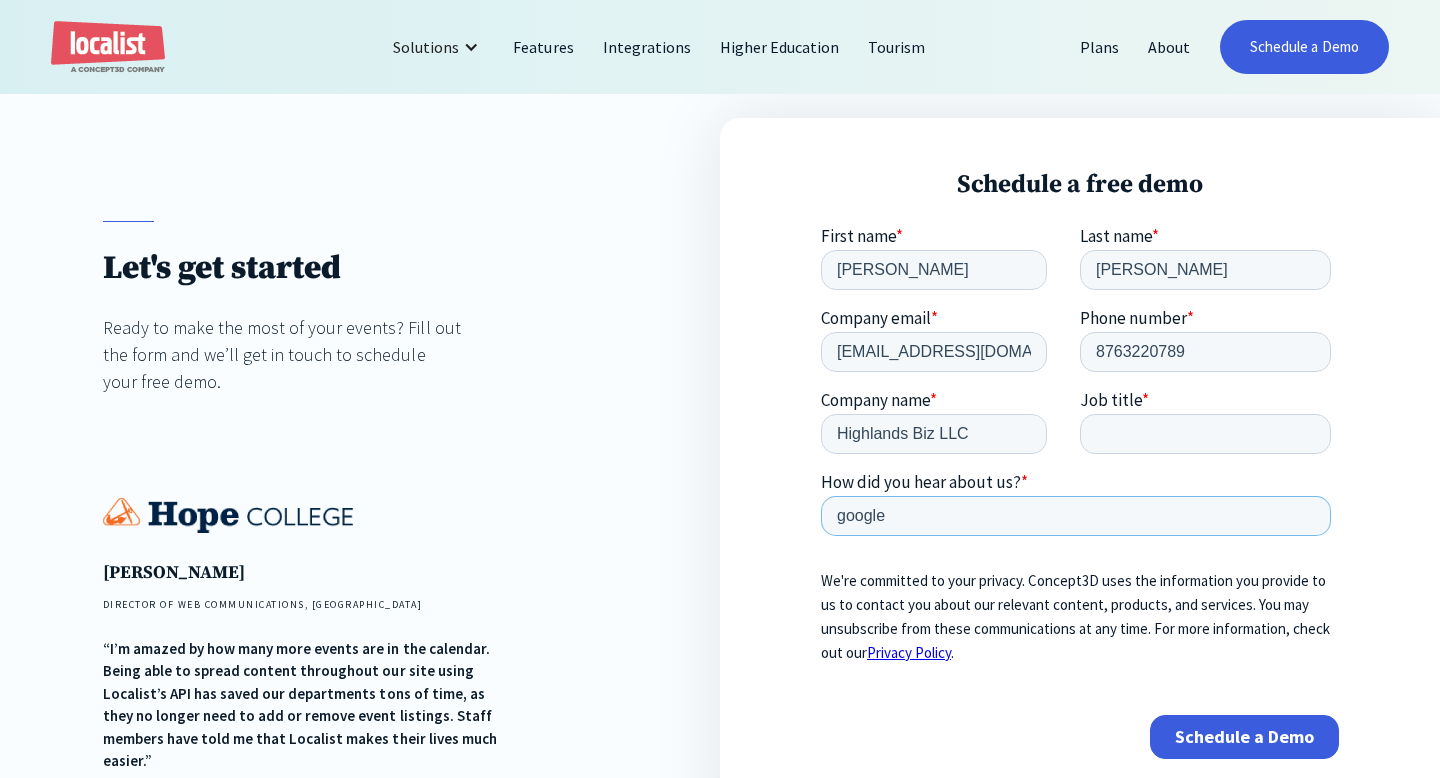 type on "google" 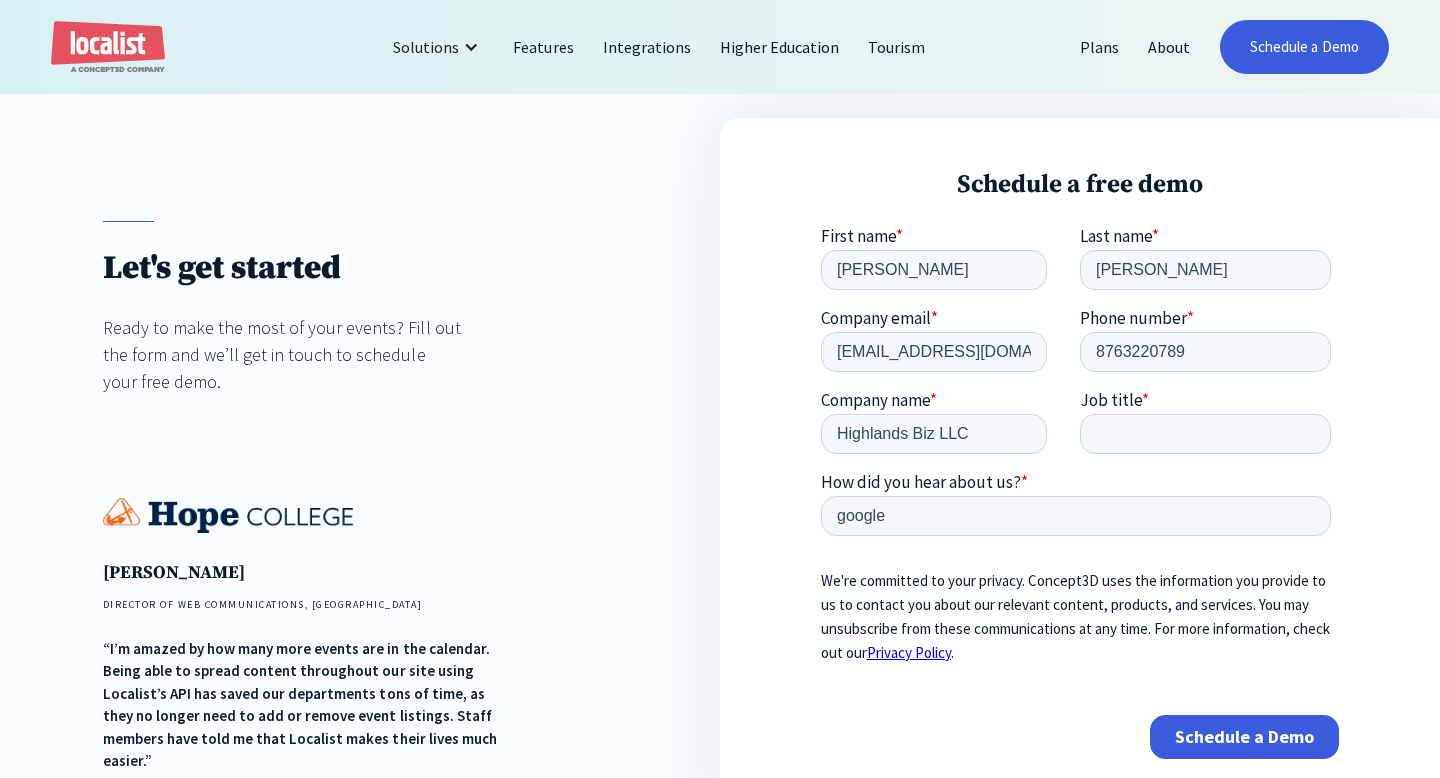 click on "Schedule a Demo" at bounding box center (1243, 737) 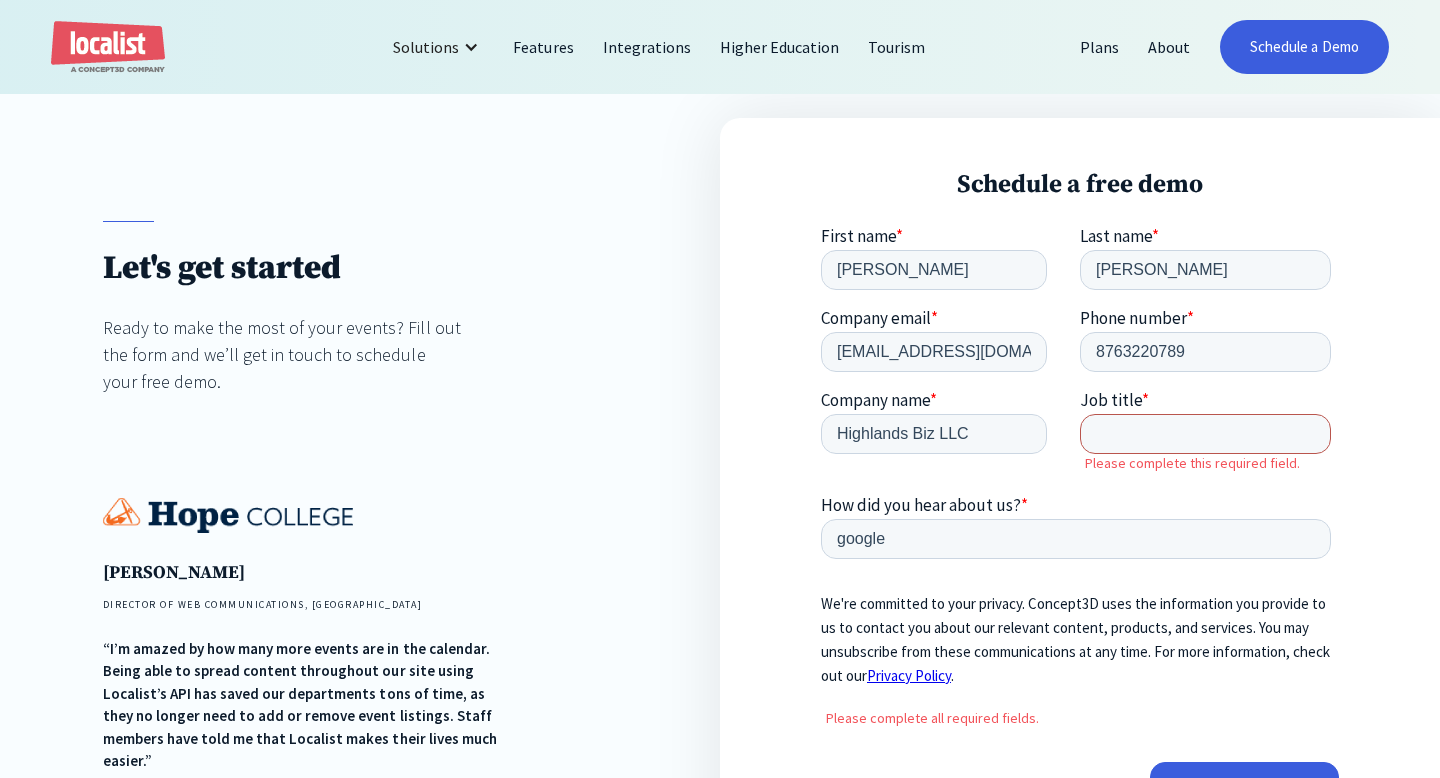click on "Job title *" at bounding box center (1204, 434) 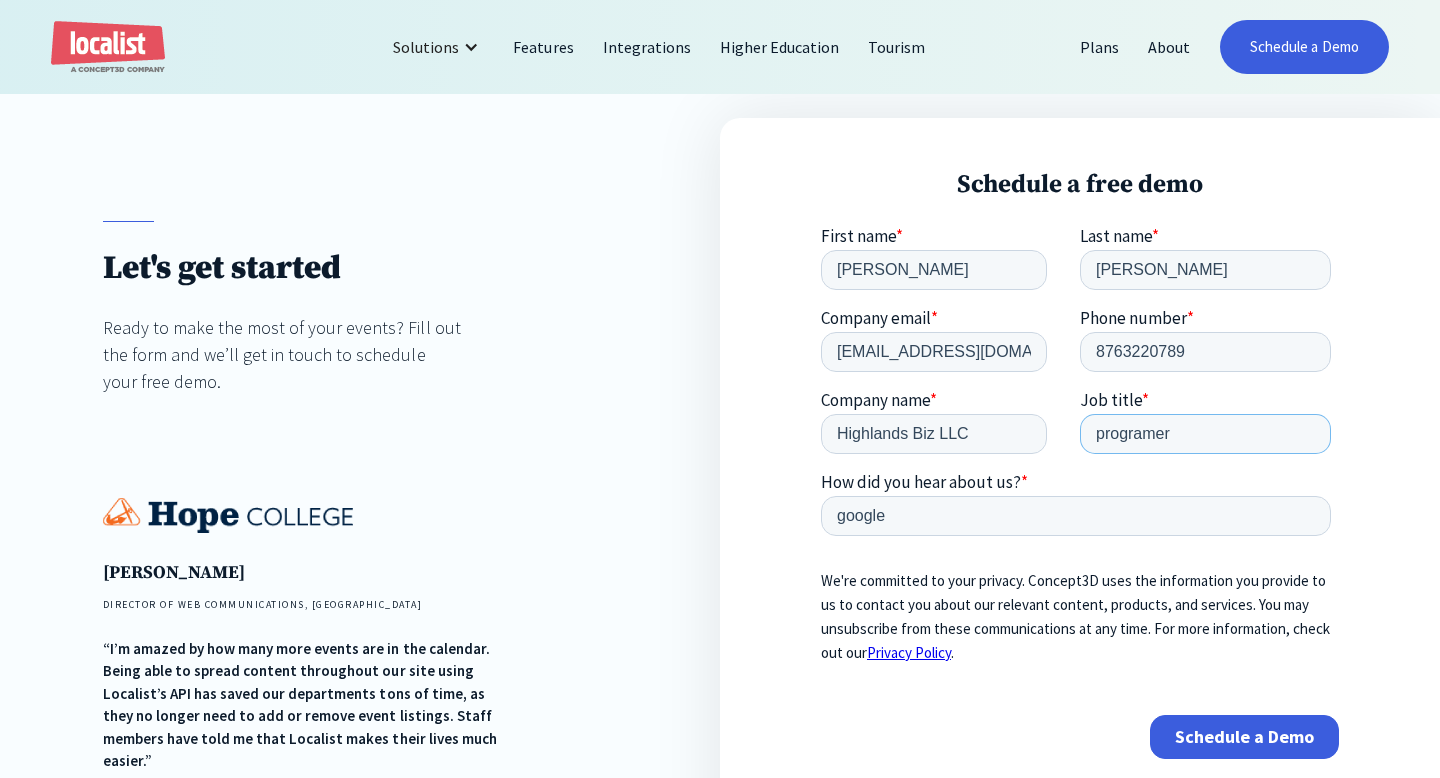 type on "programer" 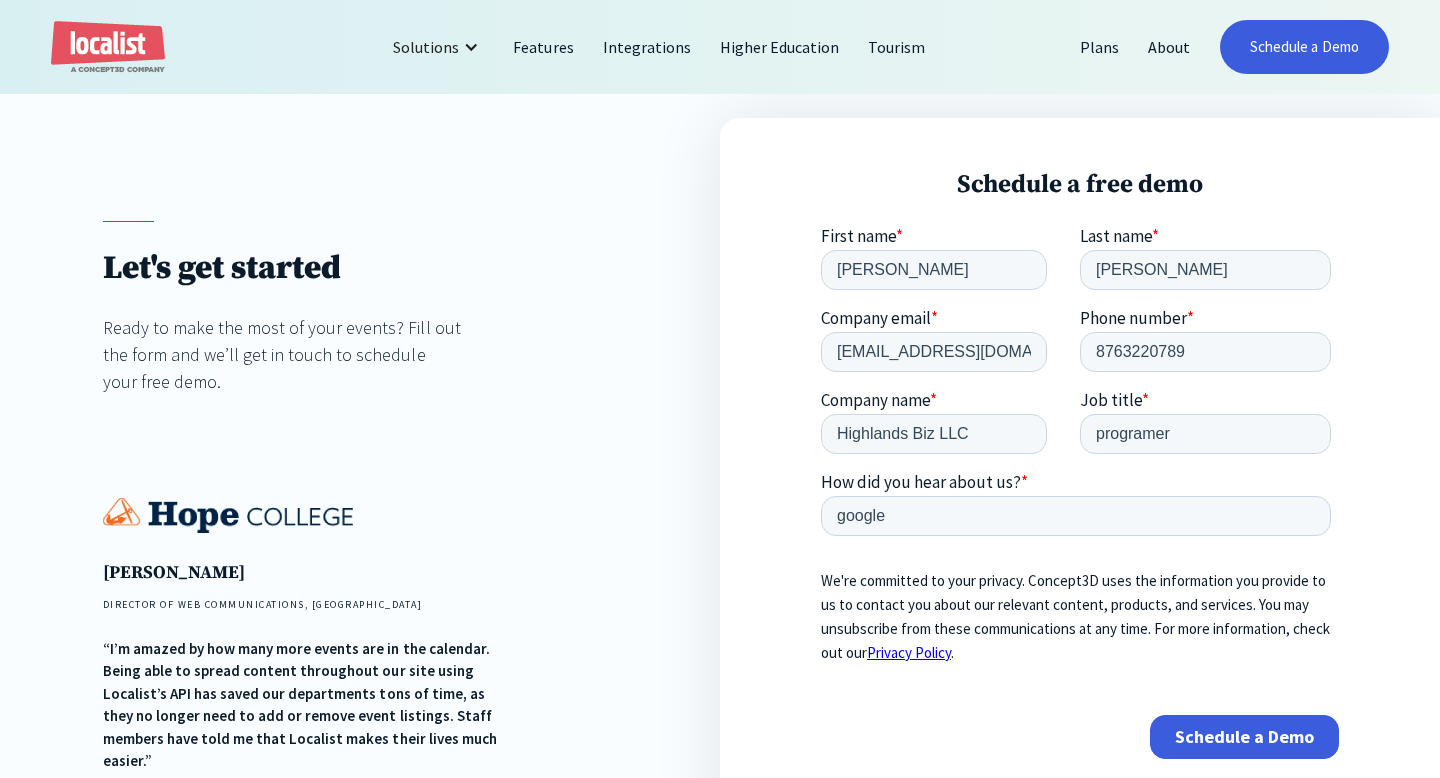 click on "Schedule a Demo" at bounding box center [1243, 737] 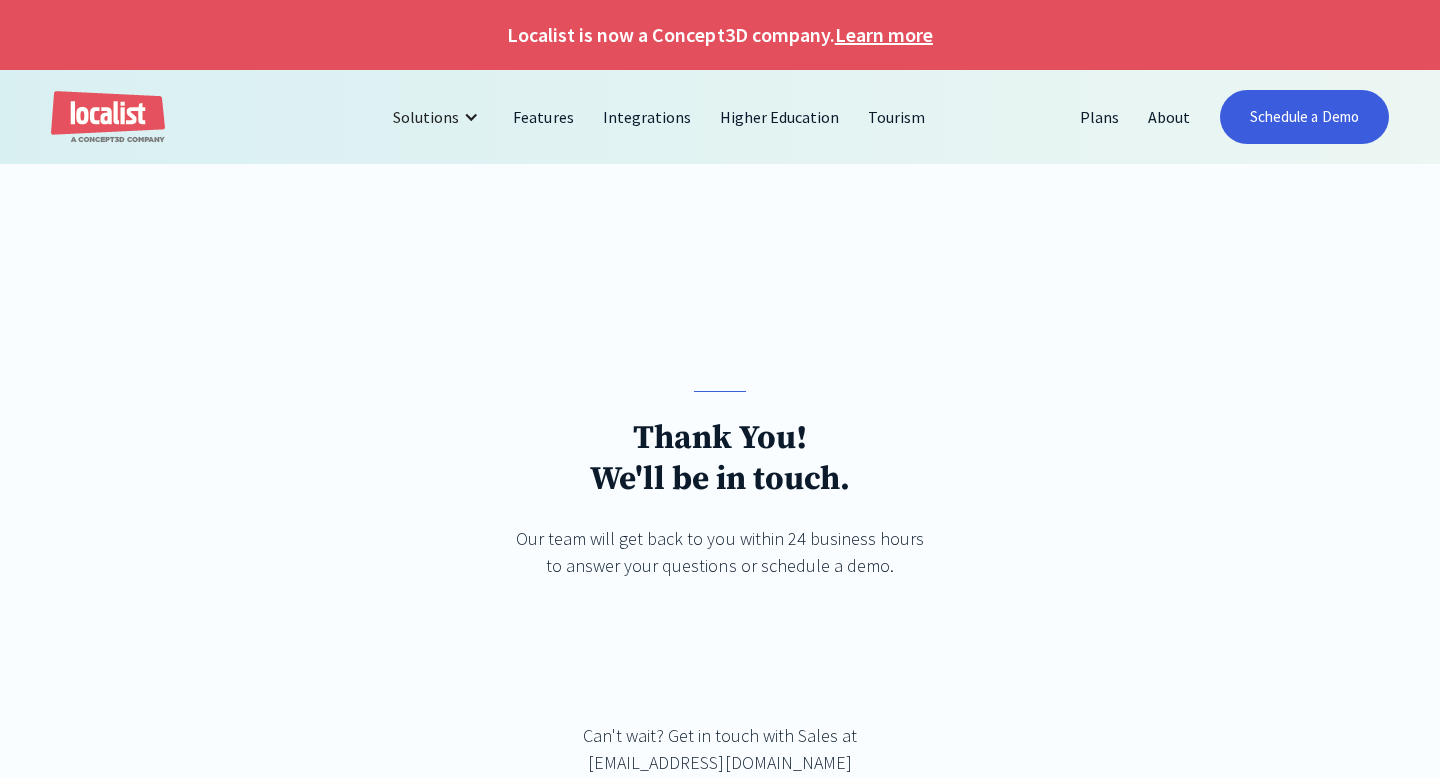 scroll, scrollTop: 0, scrollLeft: 0, axis: both 